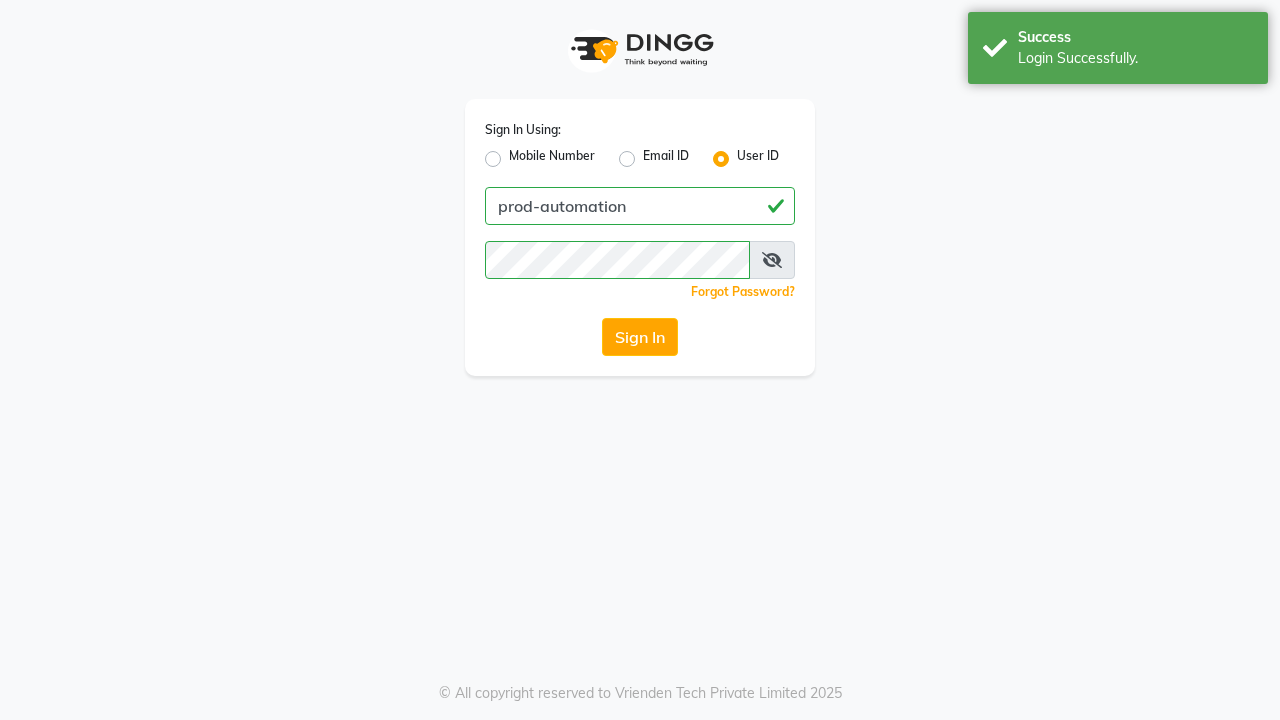 scroll, scrollTop: 0, scrollLeft: 0, axis: both 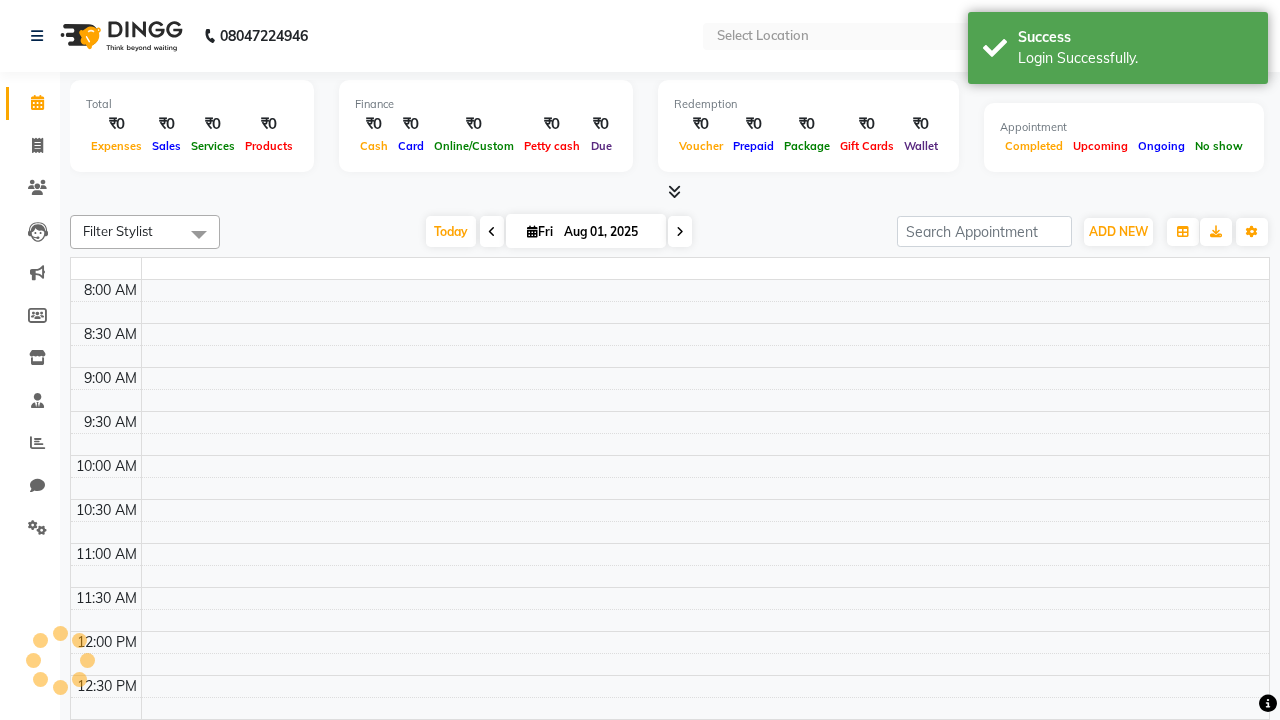 select on "en" 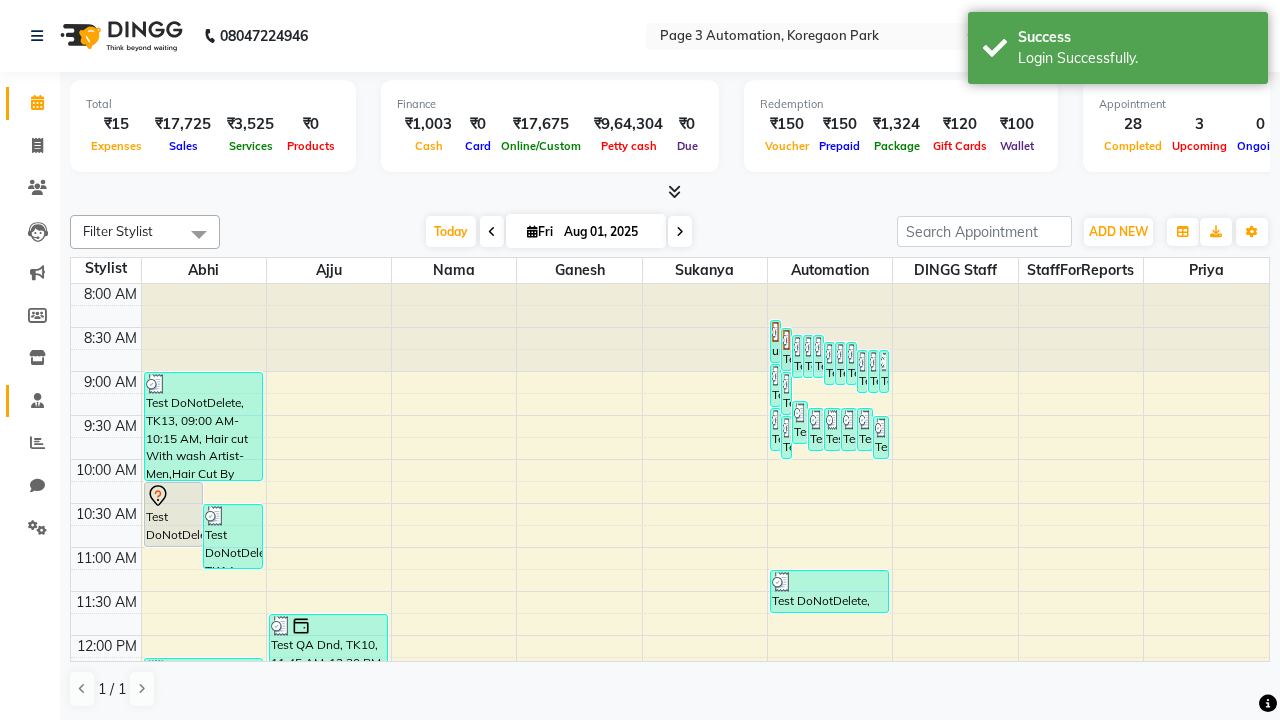 click 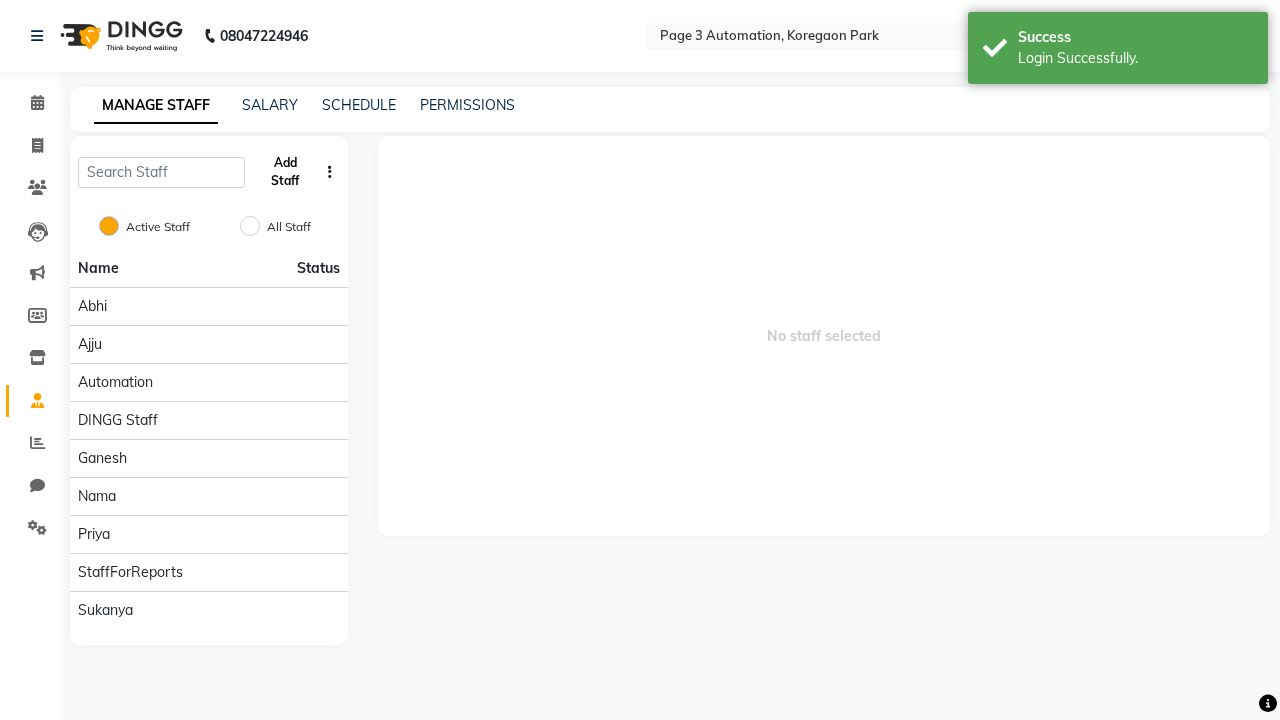 click on "Add Staff" 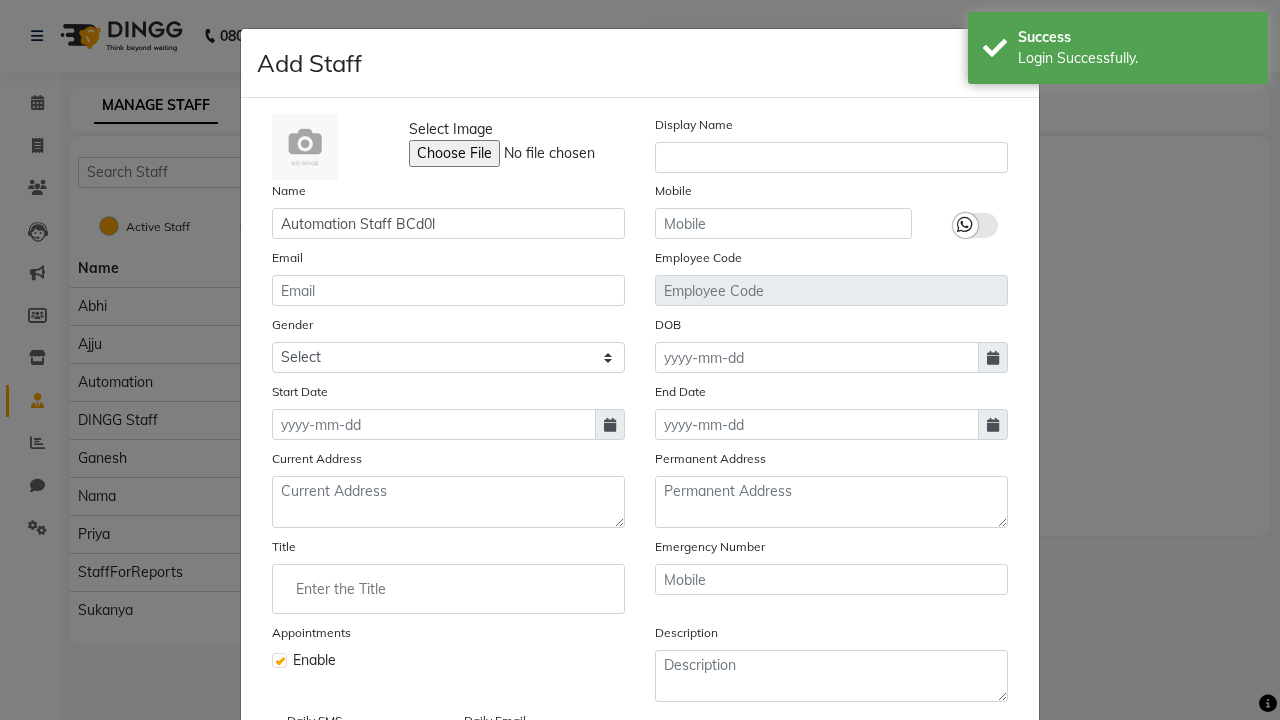 type on "Automation Staff BCd0l" 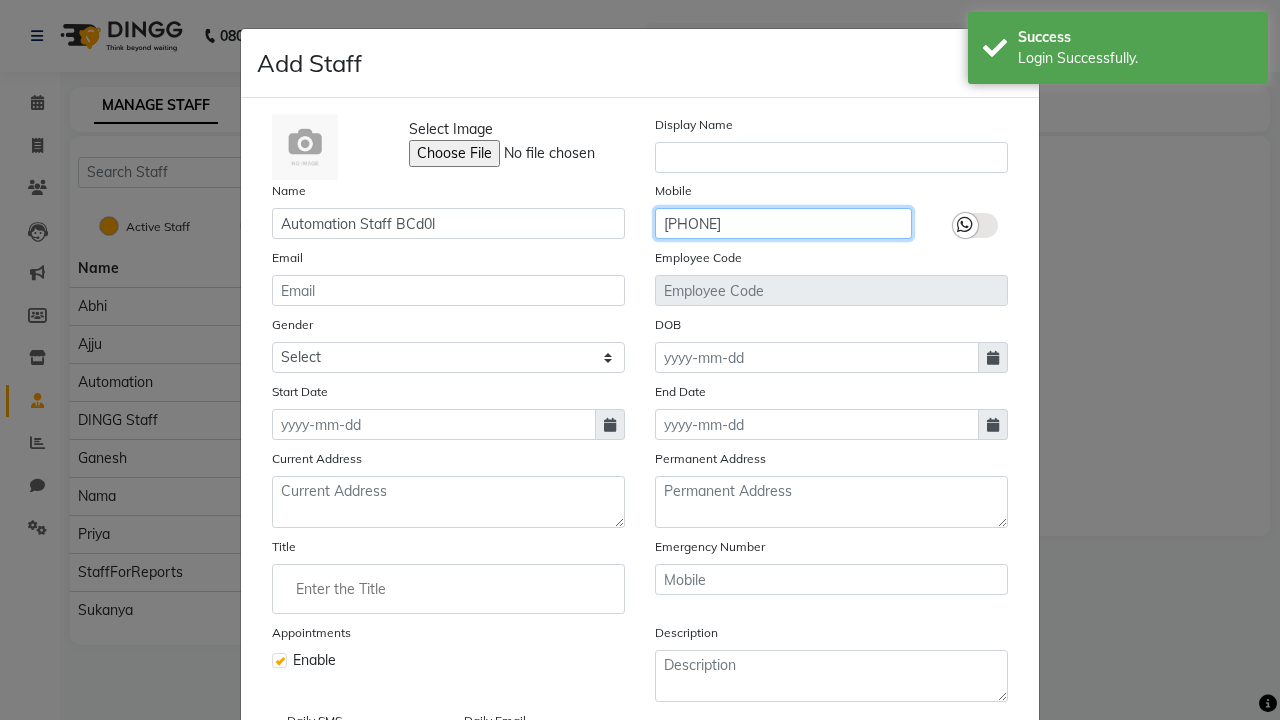 type on "9523158783" 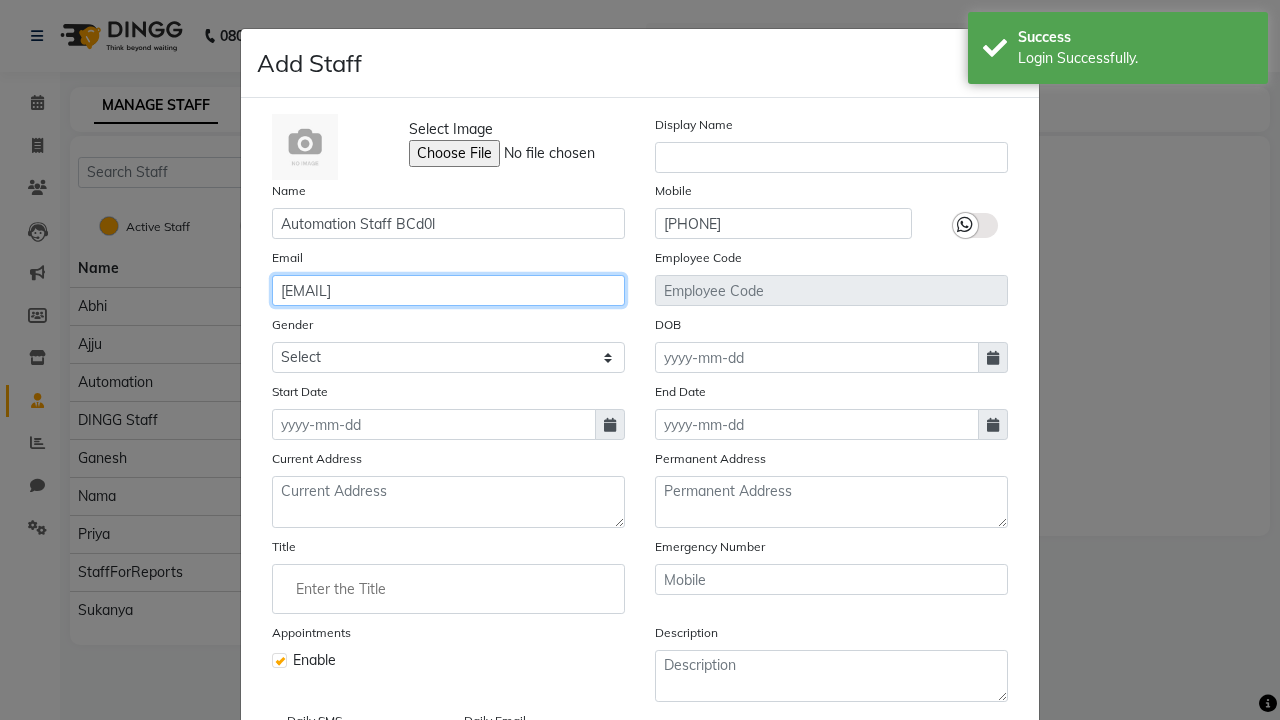 type on "aileen_becker6@gmail.com" 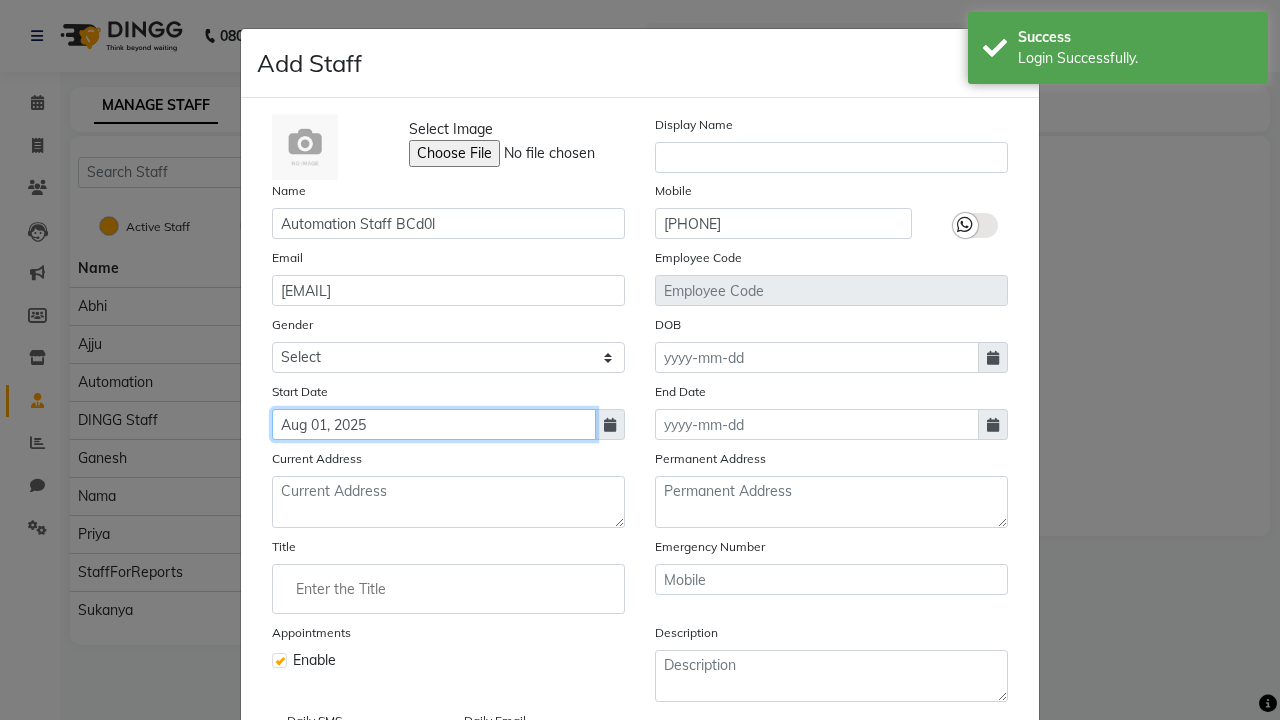 type on "Aug 01, 2025" 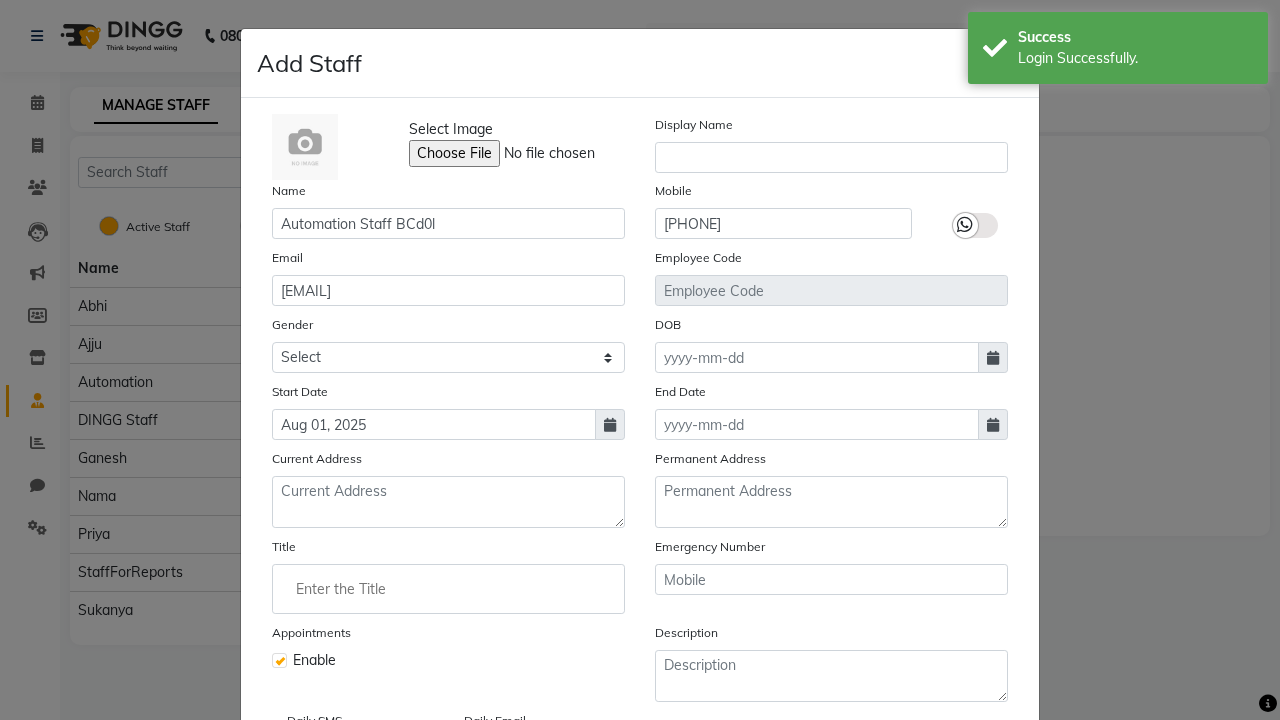 click on "Save" at bounding box center (988, 814) 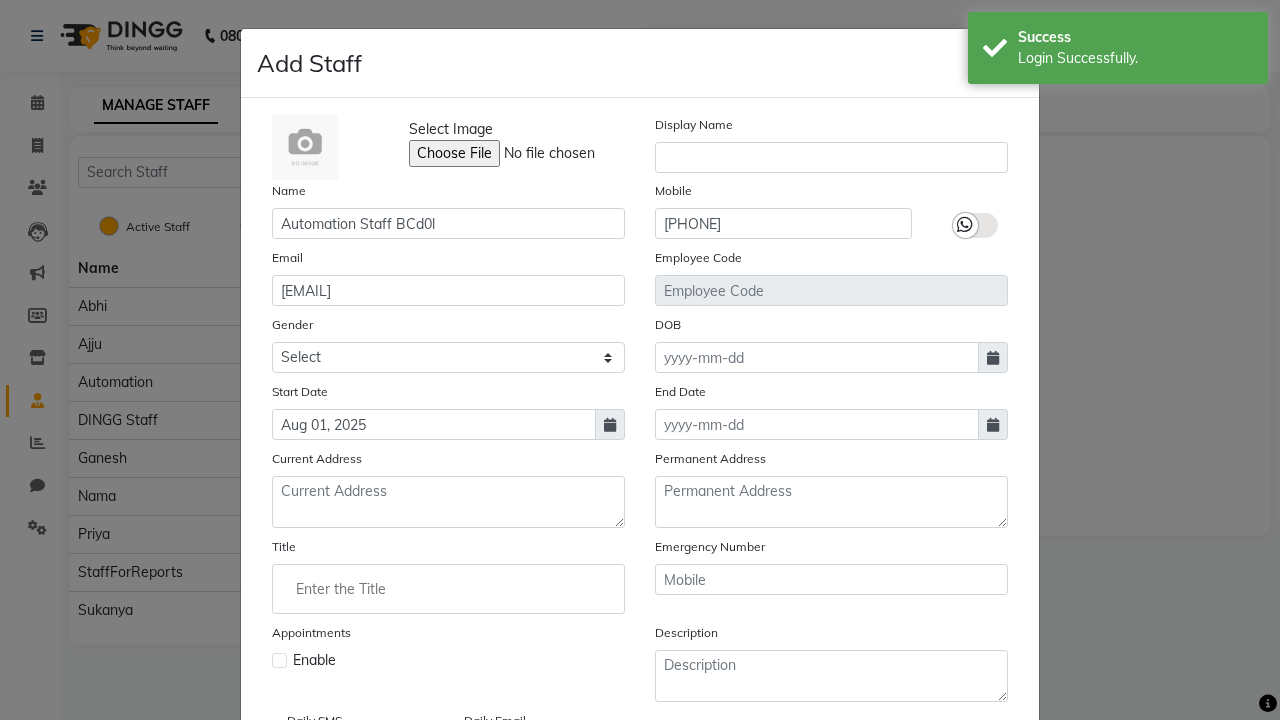 type 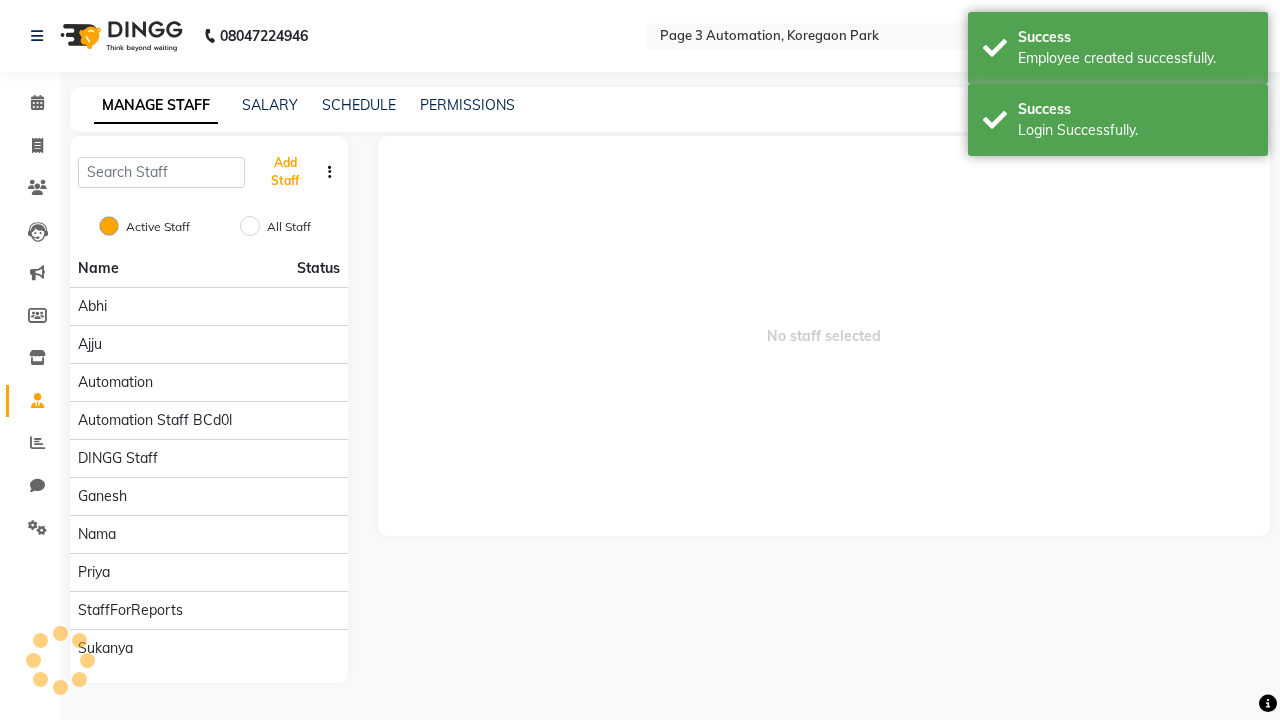 scroll, scrollTop: 162, scrollLeft: 0, axis: vertical 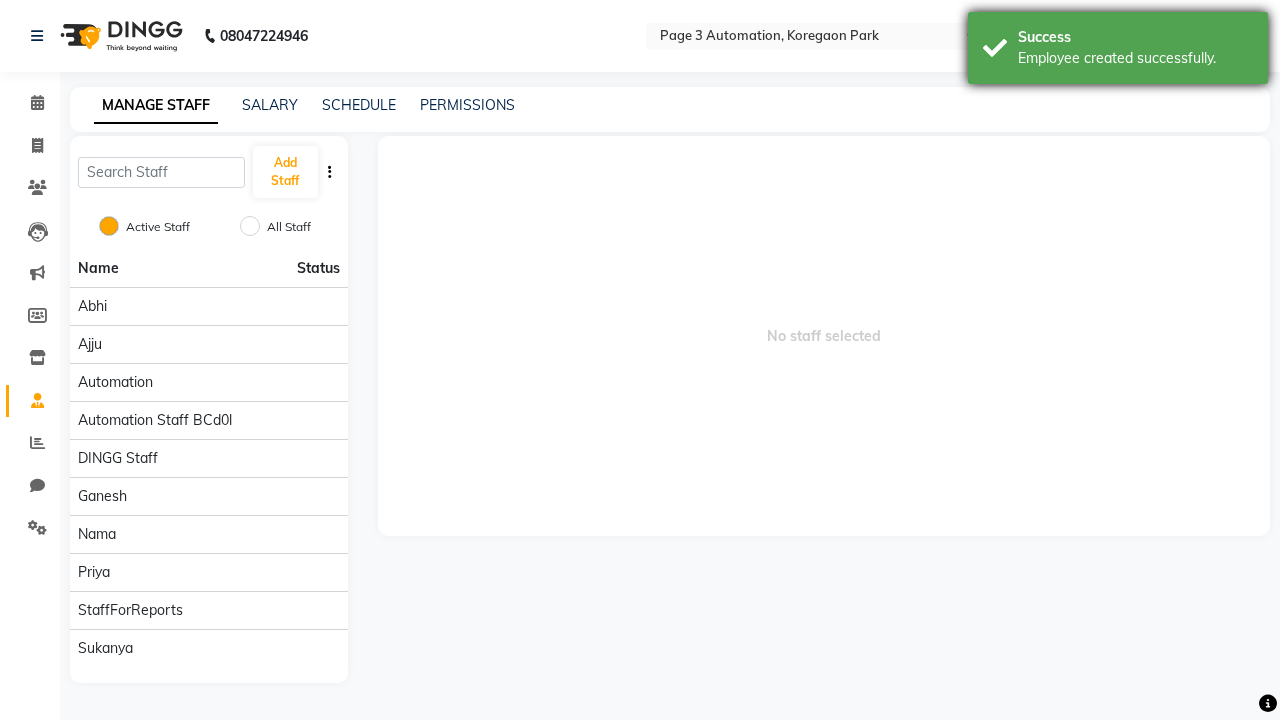 click on "Employee created successfully." at bounding box center [1135, 58] 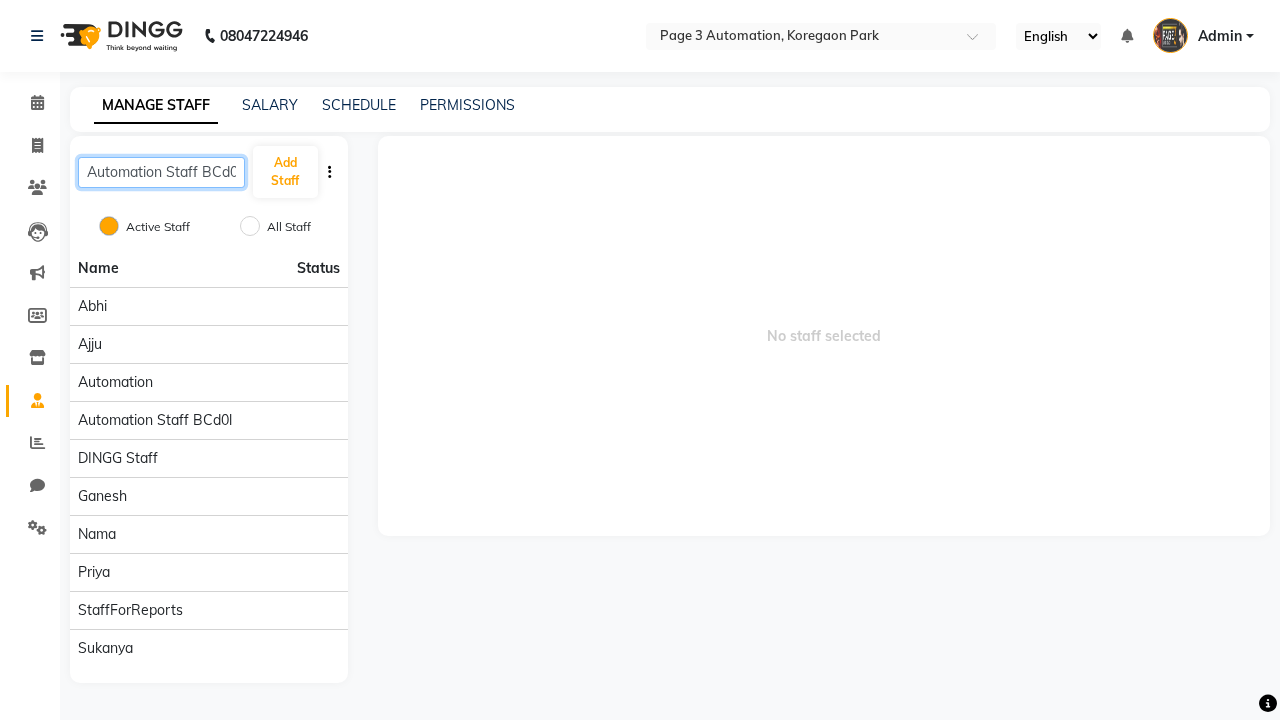 scroll, scrollTop: 0, scrollLeft: 5, axis: horizontal 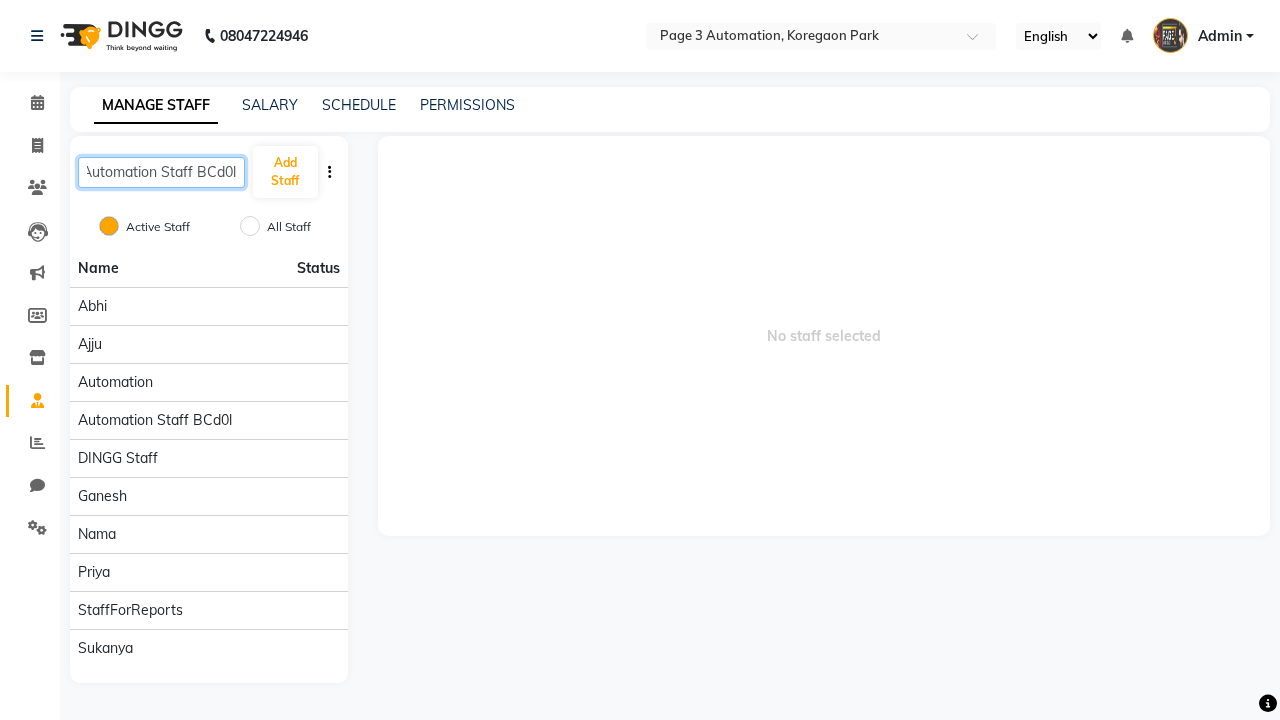 type on "Automation Staff BCd0l" 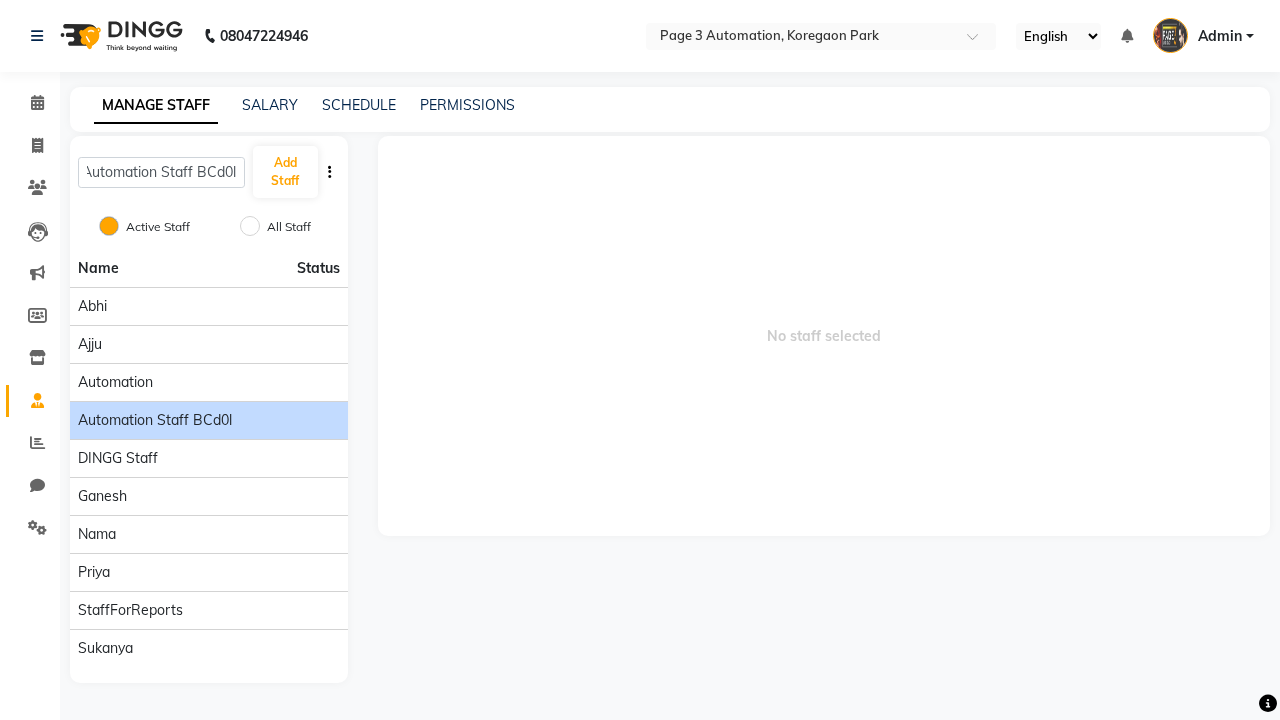 click on "Automation Staff BCd0l" 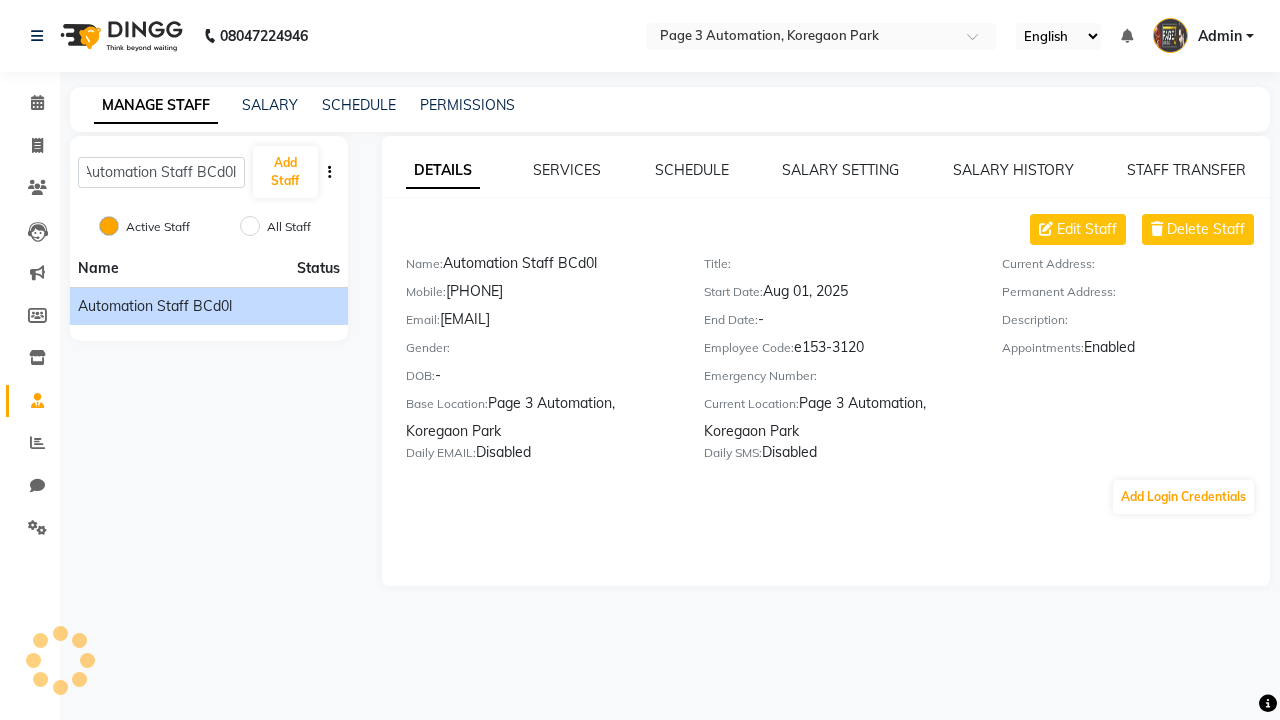 scroll, scrollTop: 0, scrollLeft: 0, axis: both 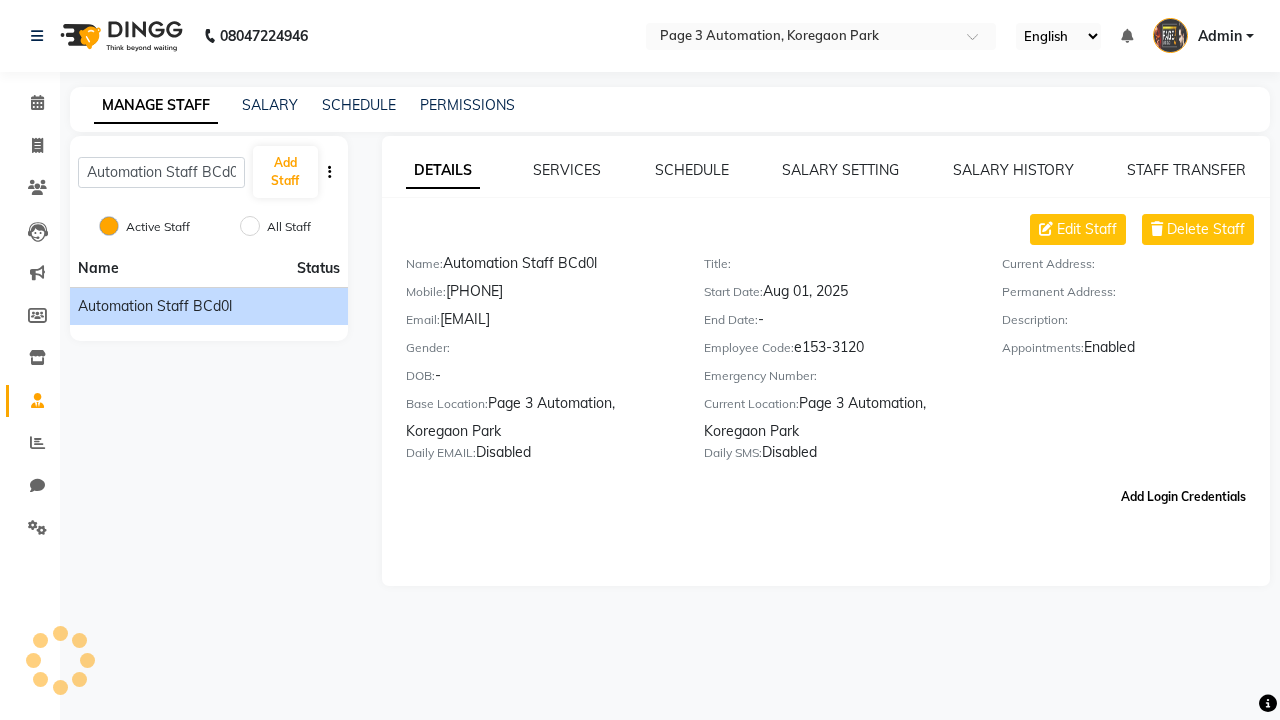 click on "Add Login Credentials" 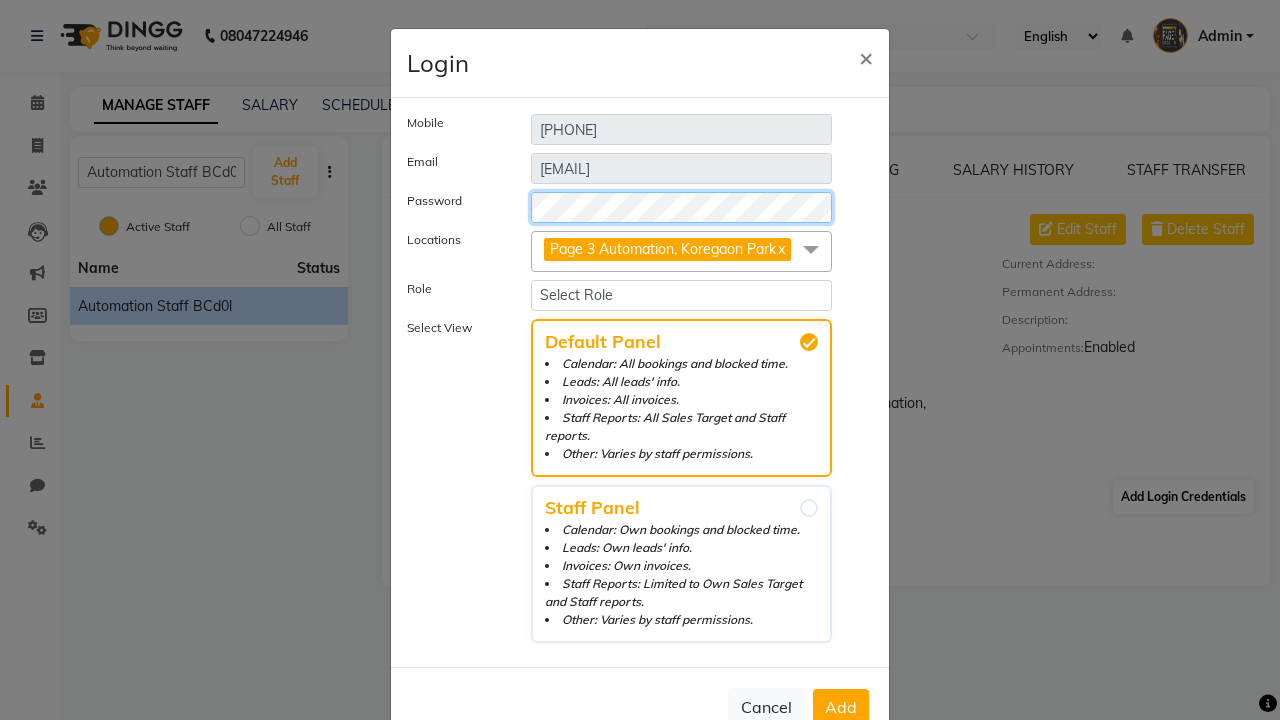 select on "4595" 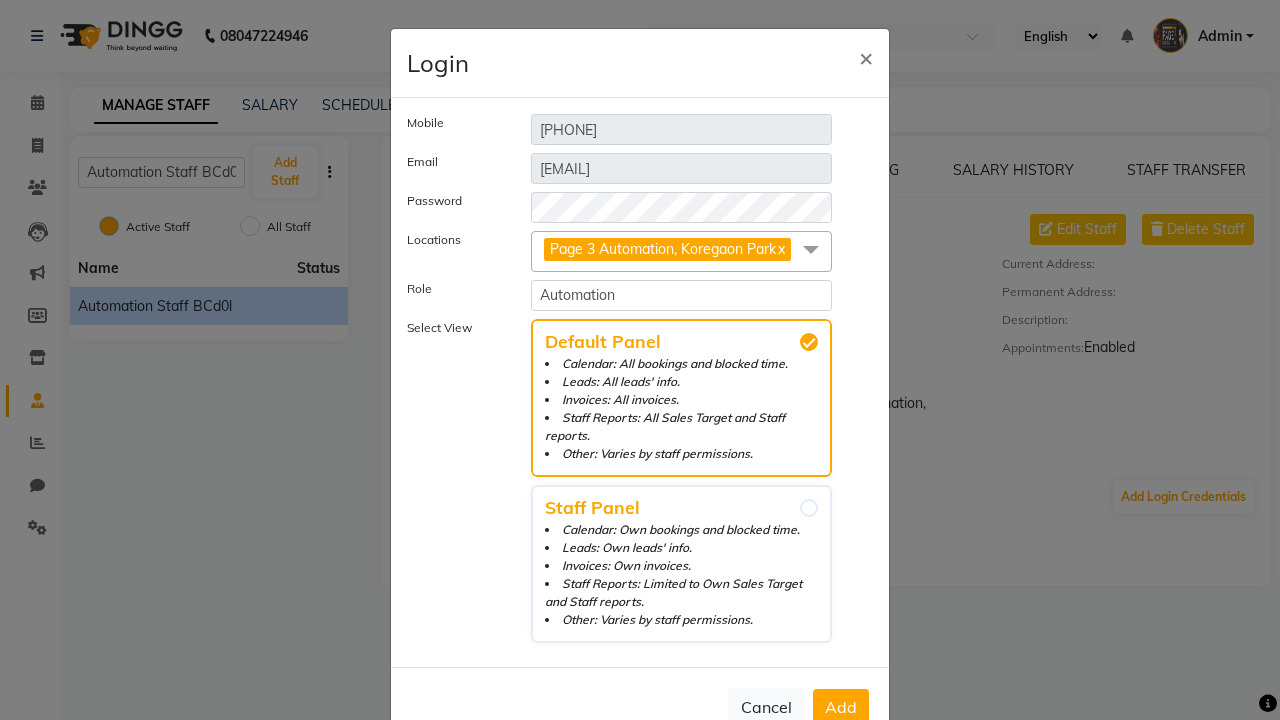 click on "Add" 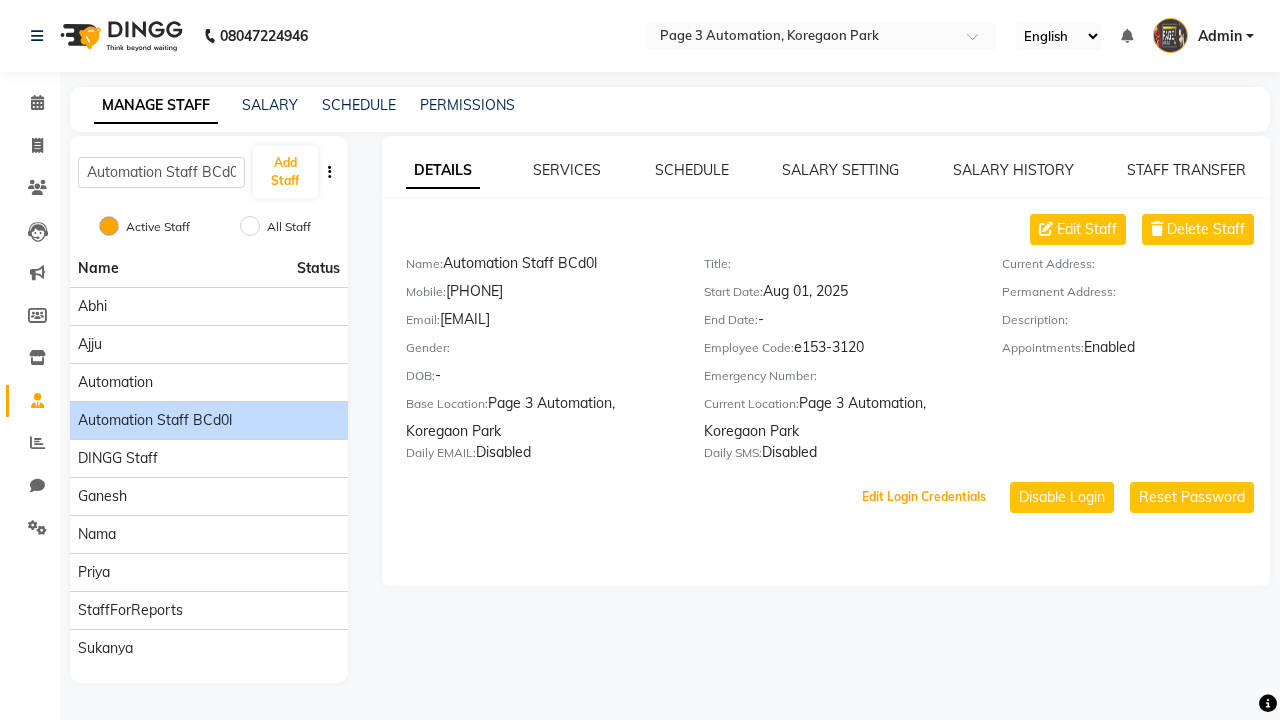 scroll, scrollTop: 49, scrollLeft: 0, axis: vertical 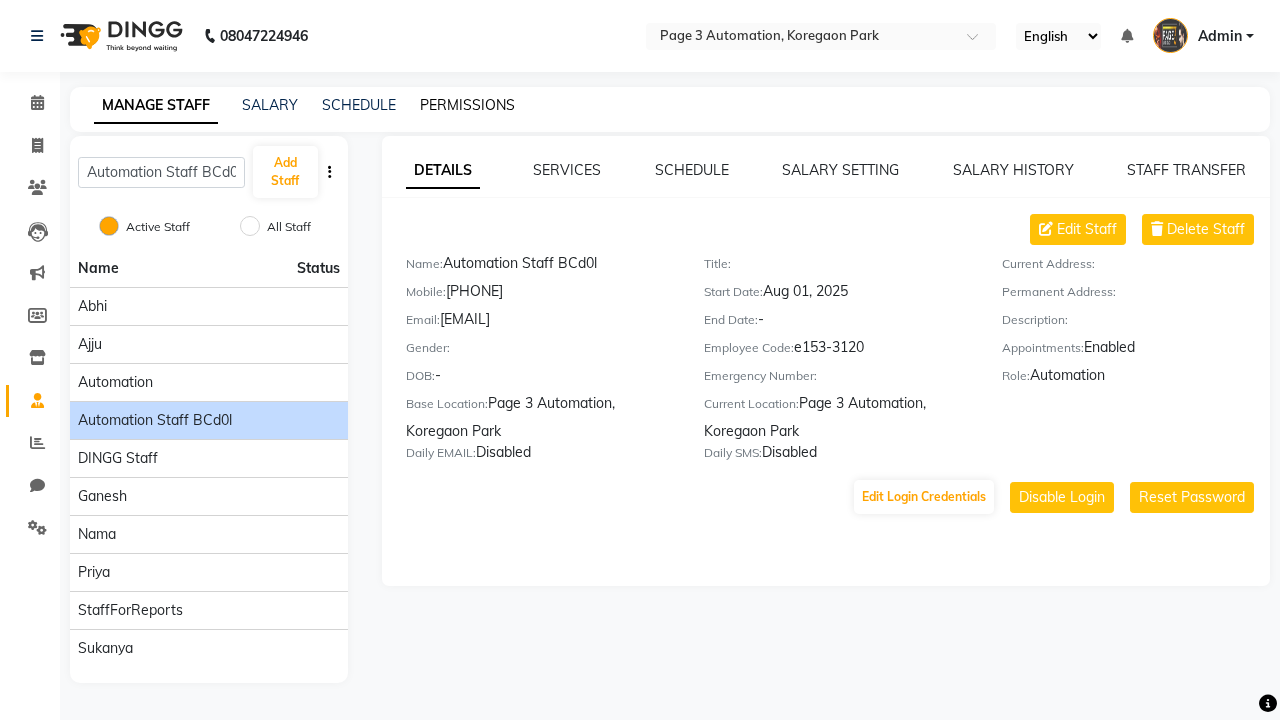click on "PERMISSIONS" 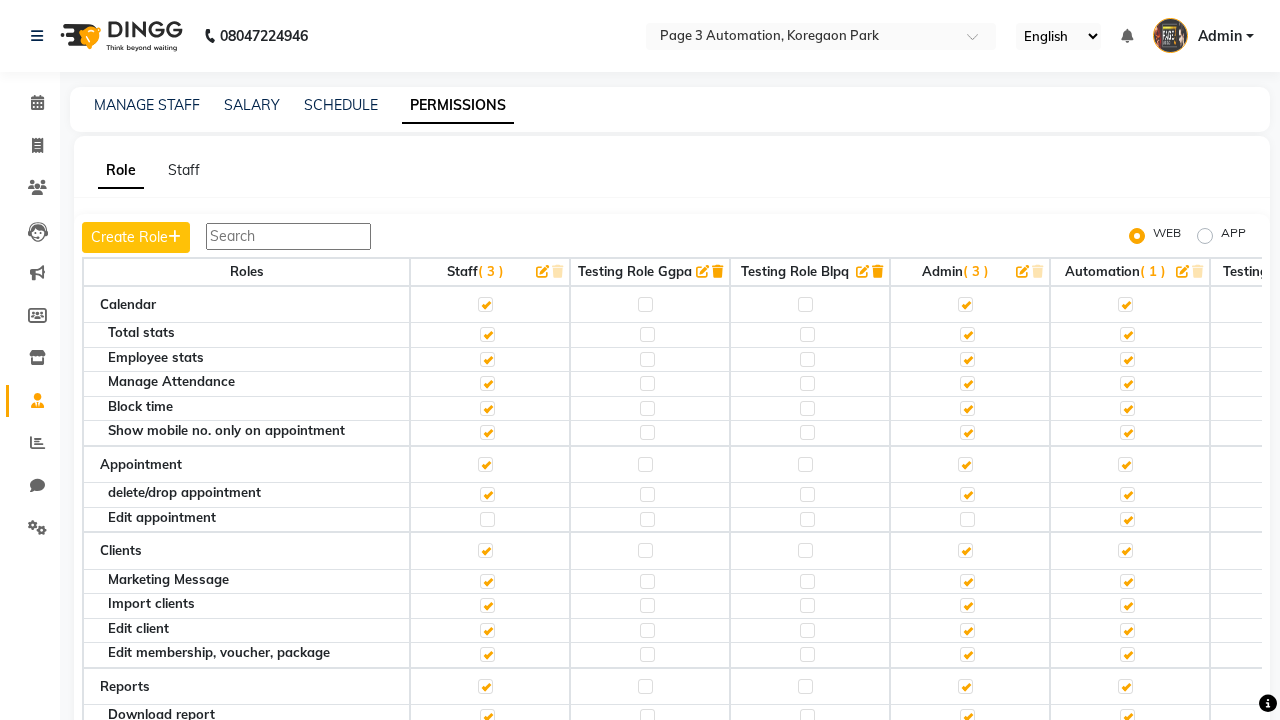 click 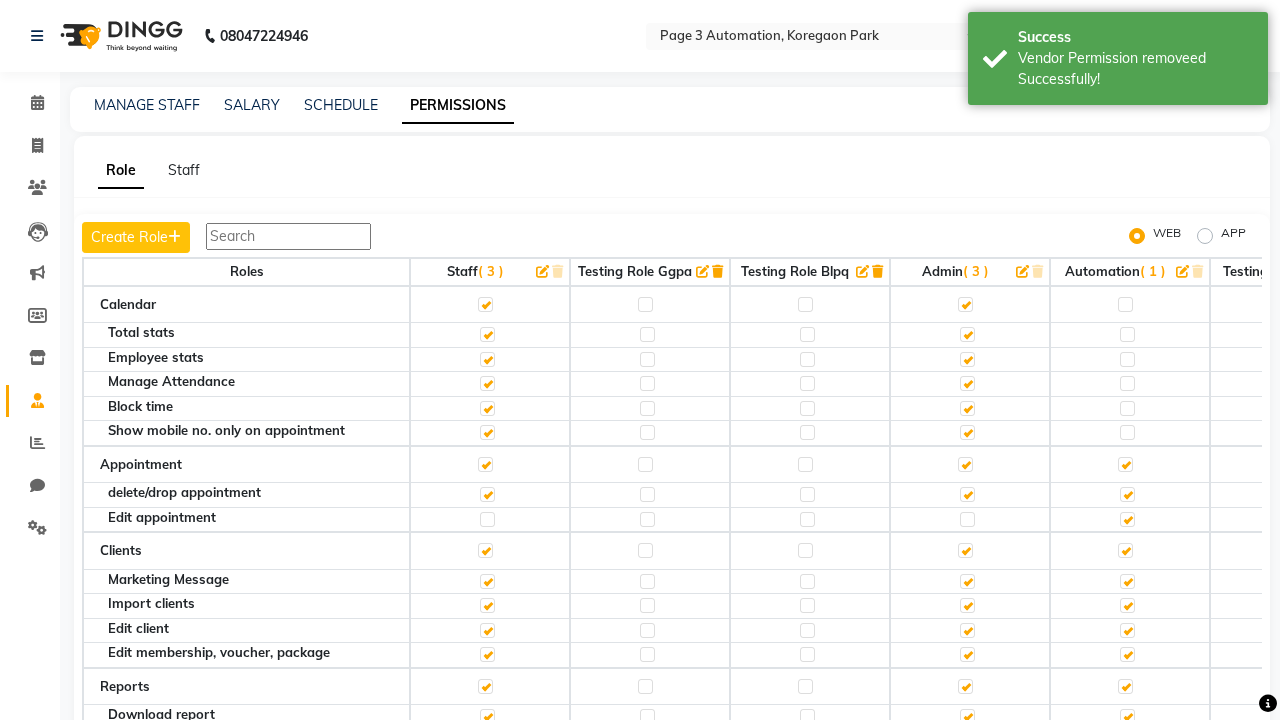 click 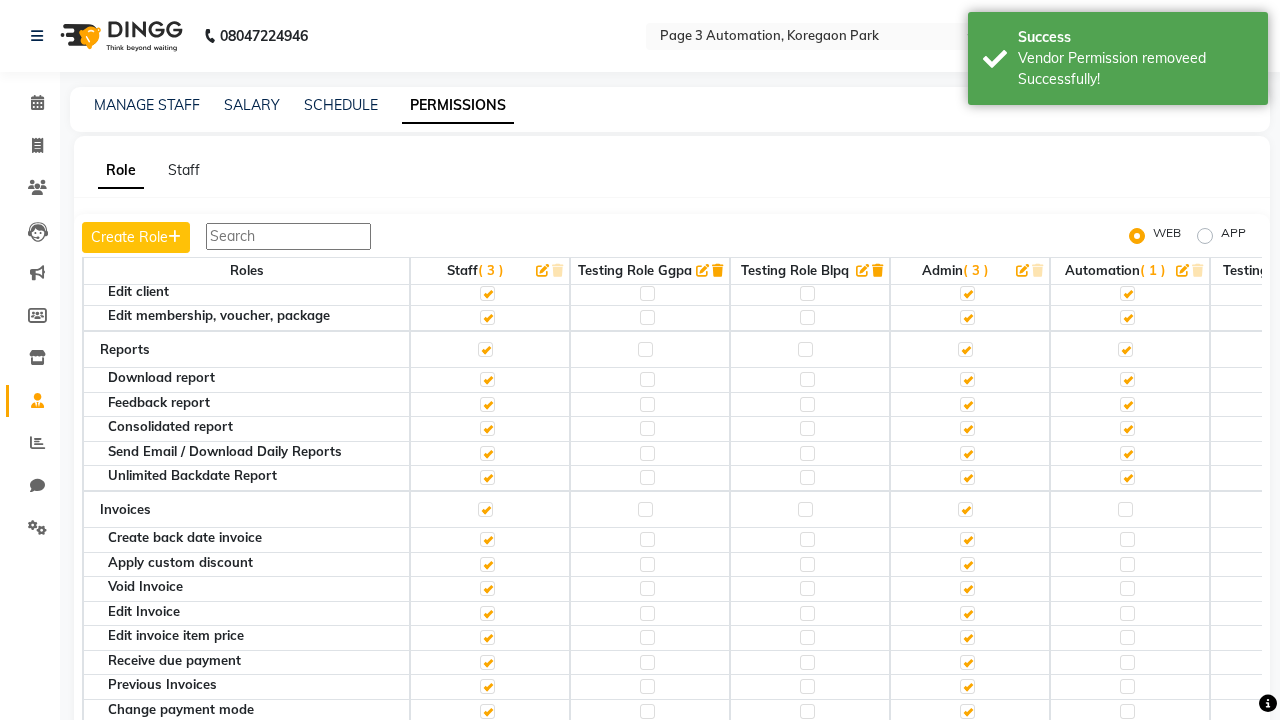 click 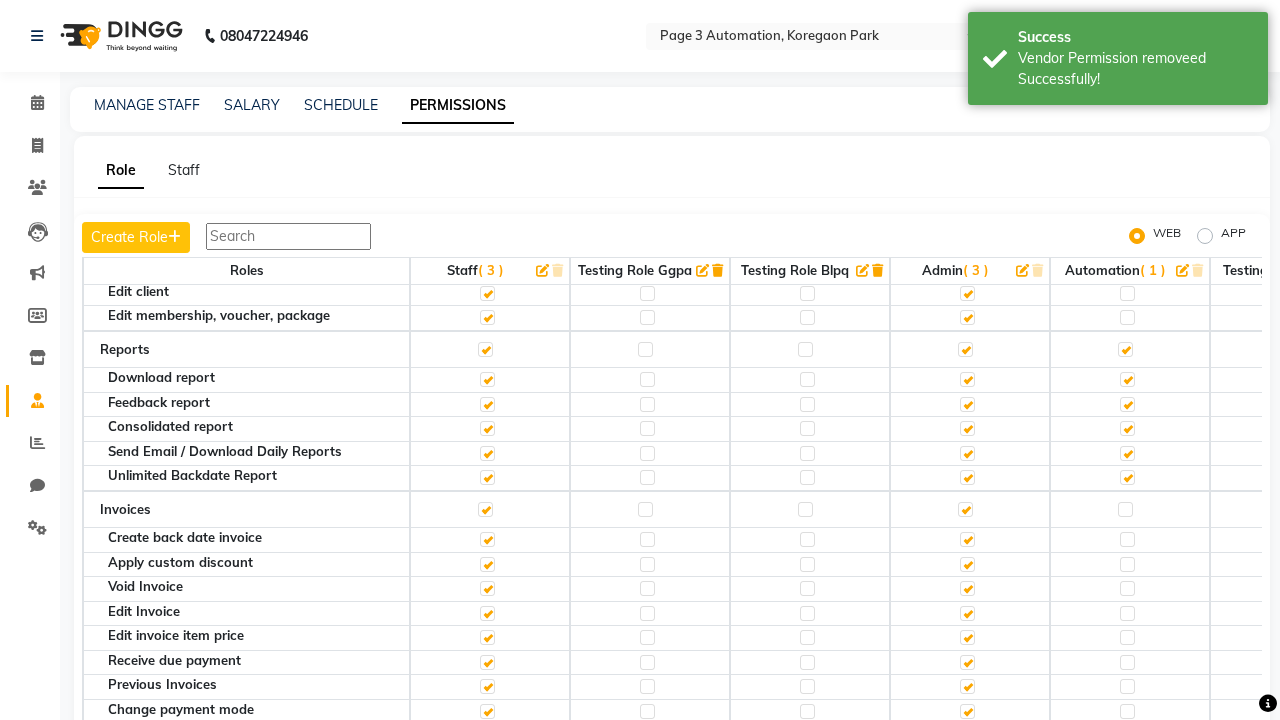 scroll, scrollTop: 42, scrollLeft: 0, axis: vertical 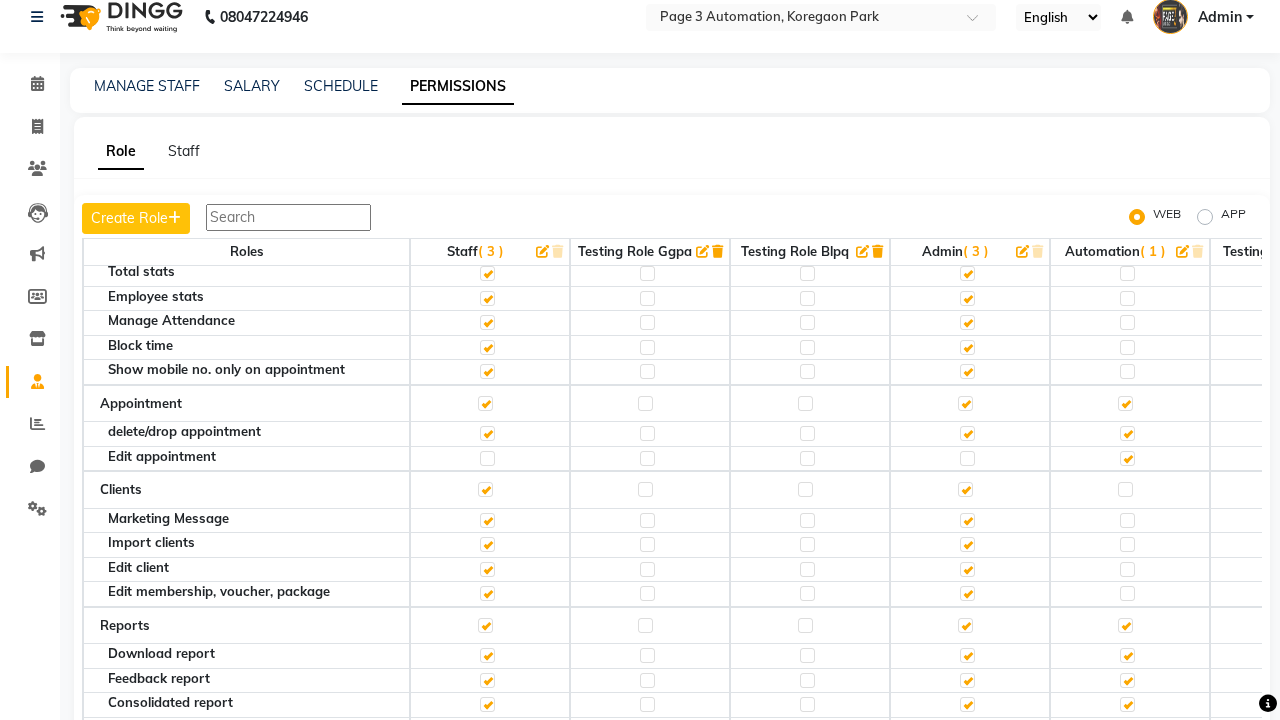 click on "Admin" at bounding box center [1220, 17] 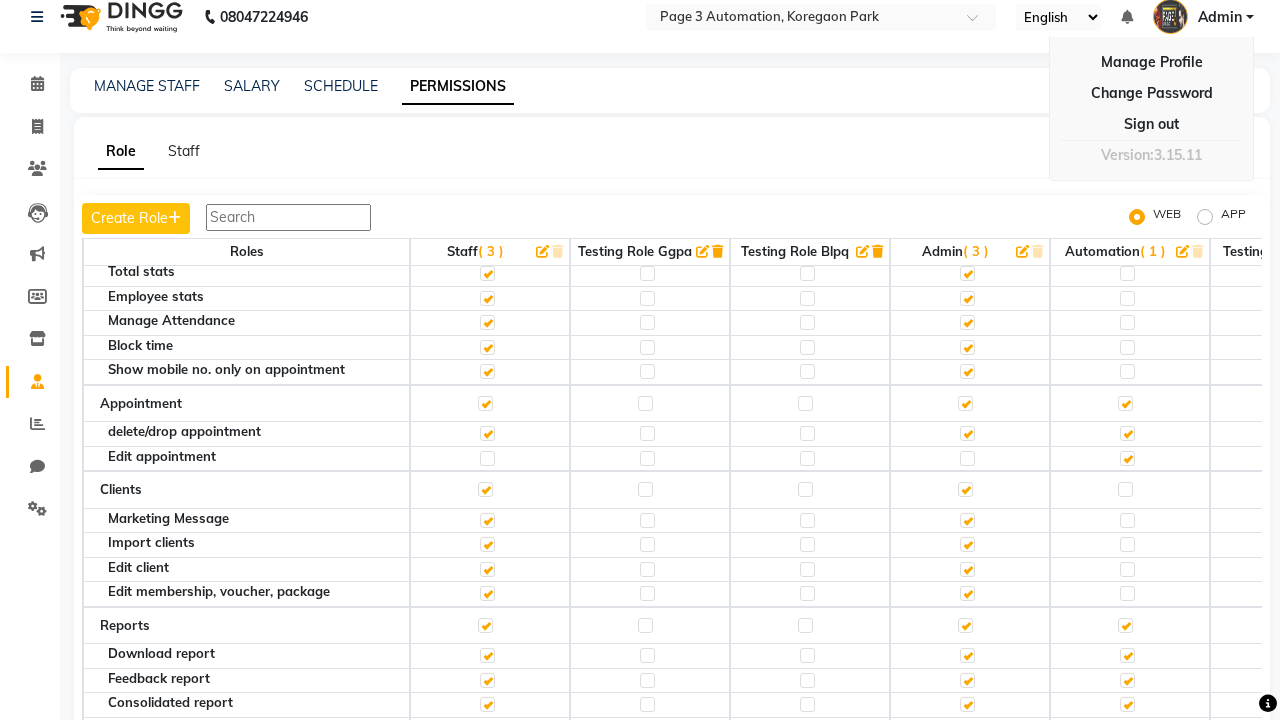 scroll, scrollTop: 0, scrollLeft: 0, axis: both 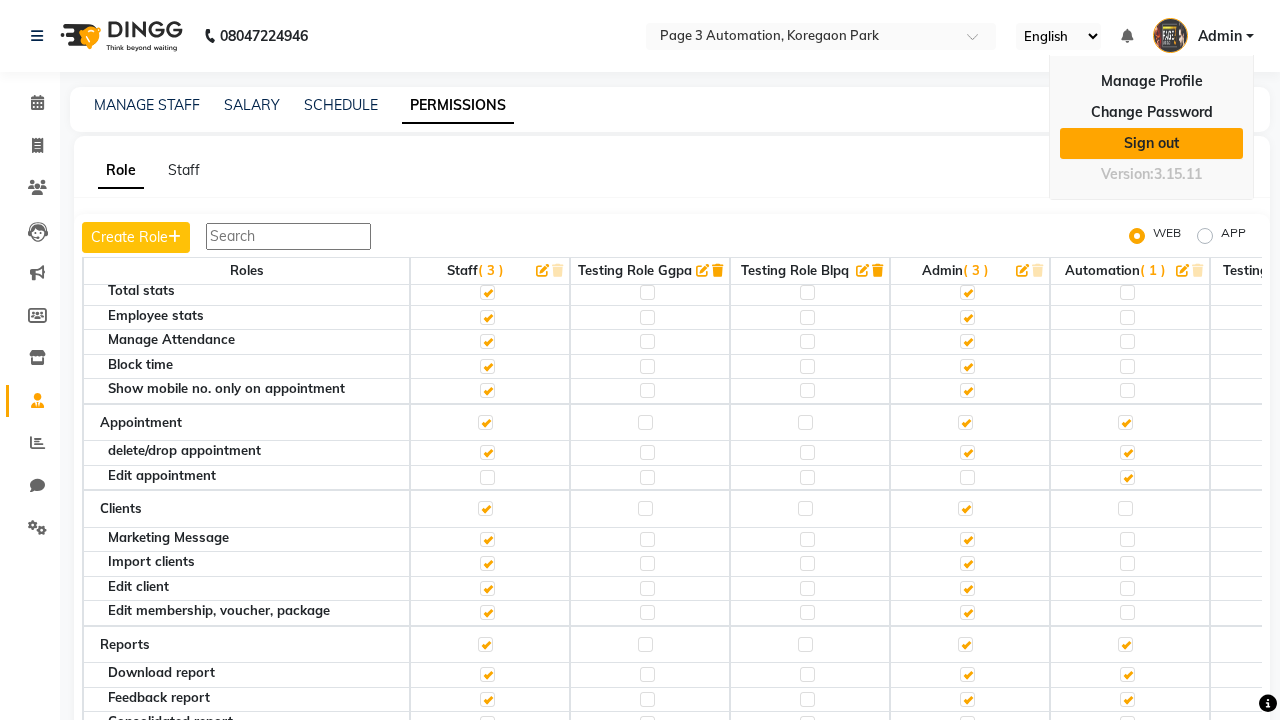 click on "Sign out" at bounding box center (1151, 143) 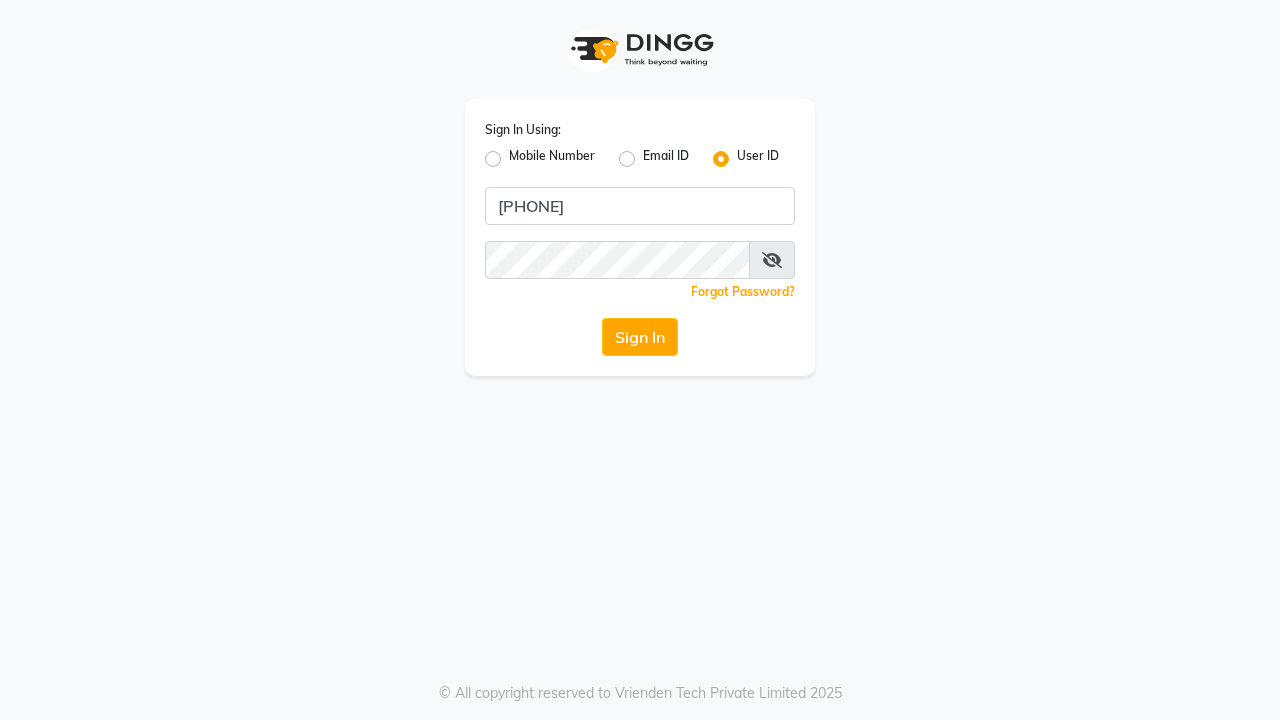 scroll, scrollTop: 0, scrollLeft: 0, axis: both 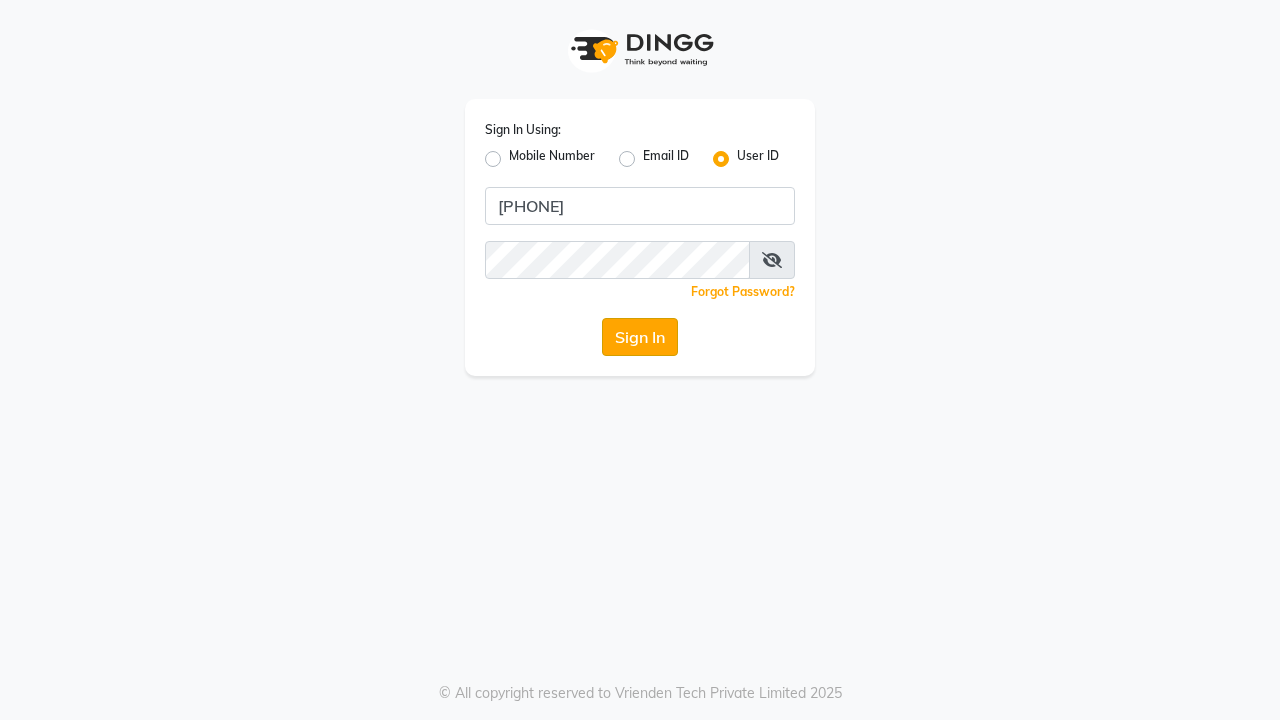 click on "Sign In" 